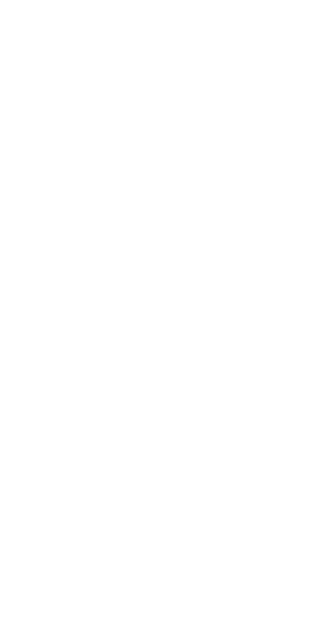 scroll, scrollTop: 0, scrollLeft: 0, axis: both 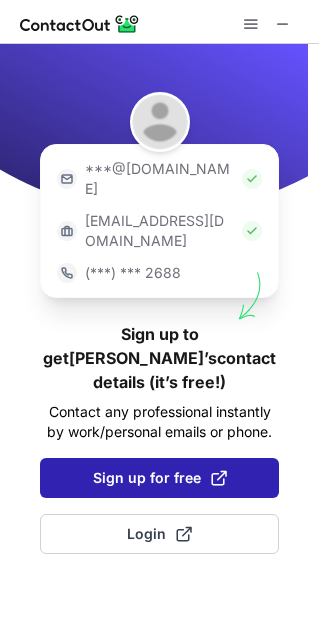 click on "Sign up for free" at bounding box center [160, 478] 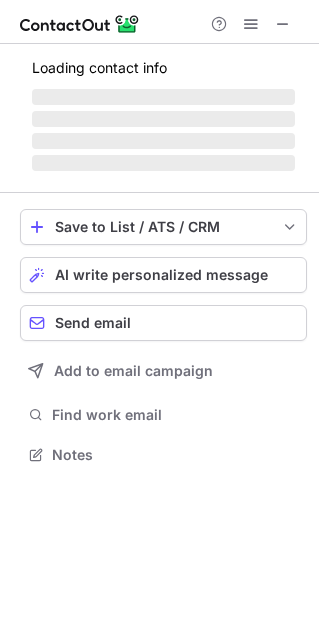 scroll, scrollTop: 10, scrollLeft: 10, axis: both 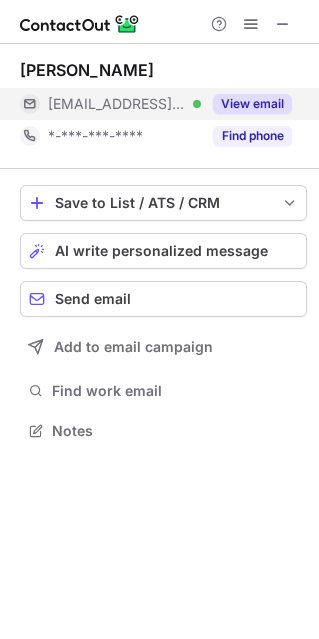 click on "View email" at bounding box center (252, 104) 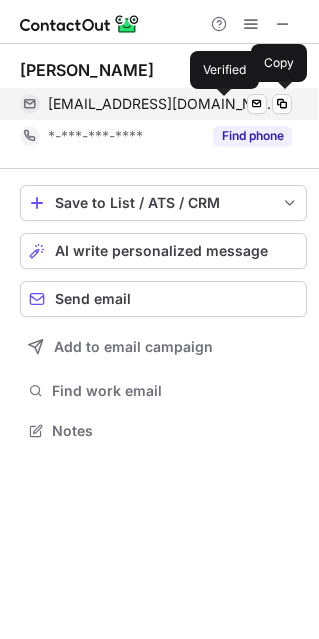 click at bounding box center [288, 104] 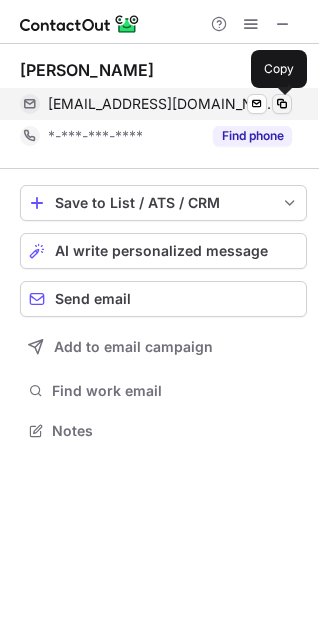 click at bounding box center (282, 104) 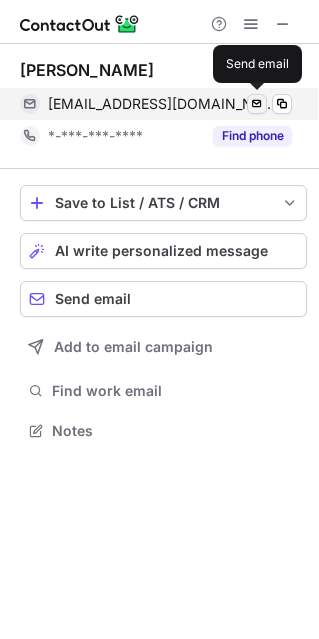 click at bounding box center [257, 104] 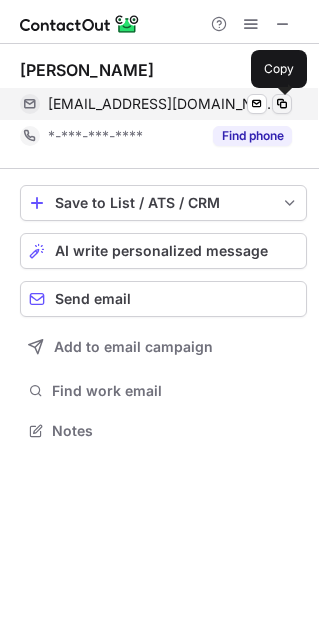 click at bounding box center [282, 104] 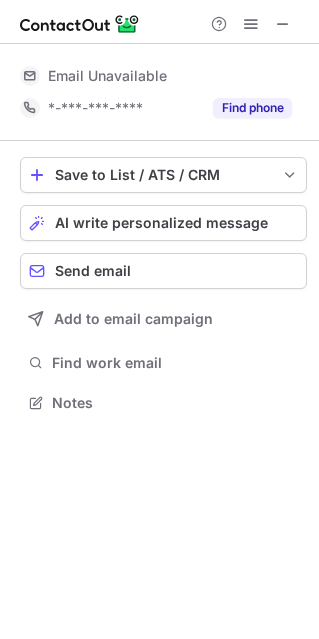 scroll, scrollTop: 434, scrollLeft: 319, axis: both 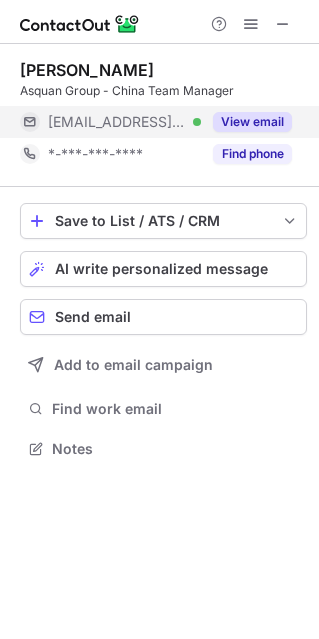 click on "View email" at bounding box center (252, 122) 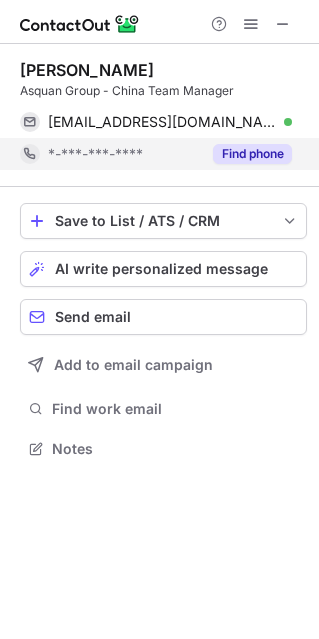 click on "Find phone" at bounding box center [252, 154] 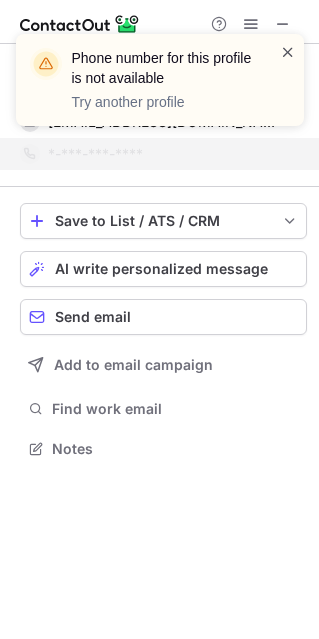 click at bounding box center (288, 52) 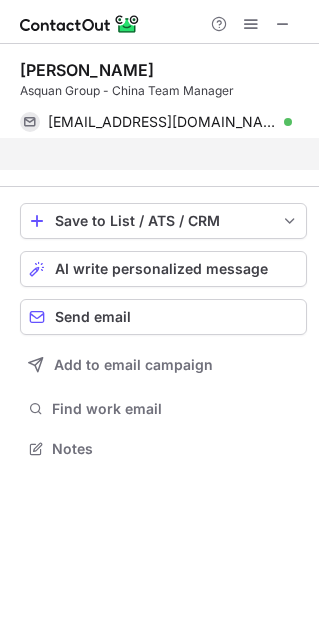 scroll, scrollTop: 402, scrollLeft: 319, axis: both 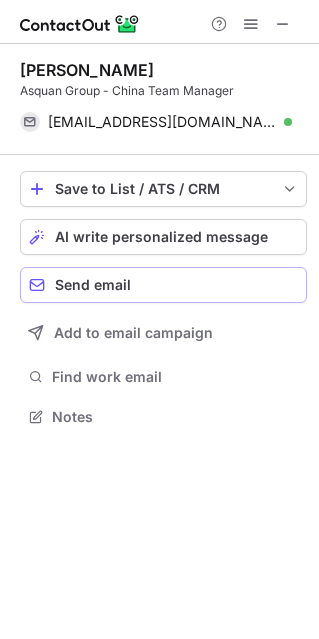 click on "Send email" at bounding box center (93, 285) 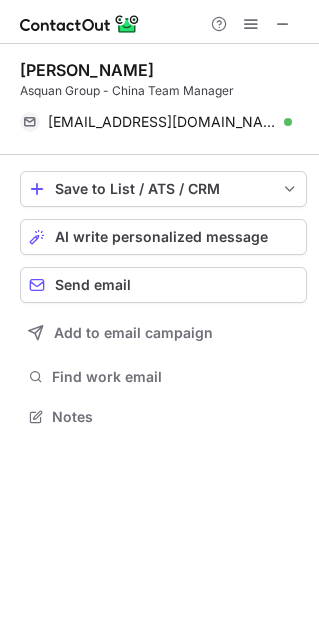 scroll, scrollTop: 402, scrollLeft: 319, axis: both 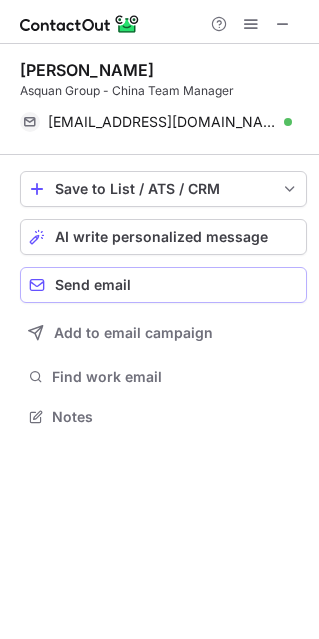 click on "Send email" at bounding box center (93, 285) 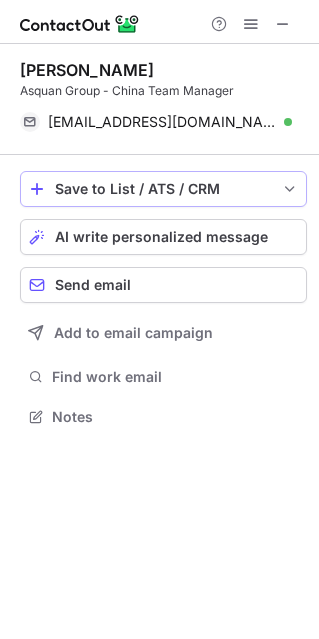 click on "Save to List / ATS / CRM" at bounding box center [163, 189] 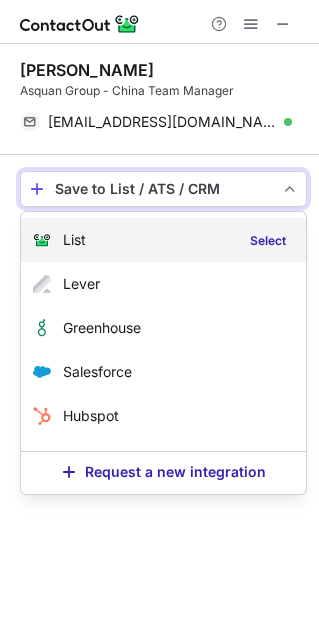 click on "List Select" at bounding box center [163, 240] 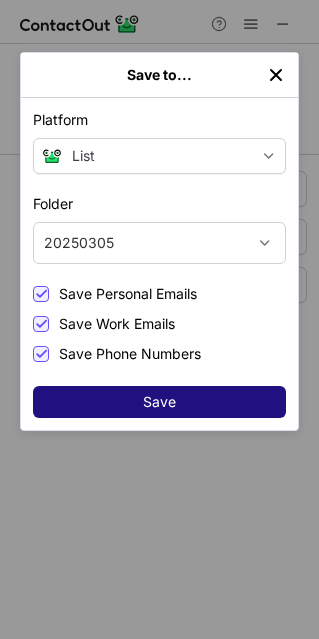 click on "Save" at bounding box center (159, 402) 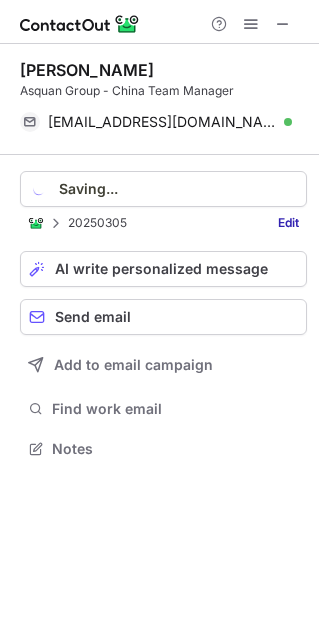 scroll, scrollTop: 10, scrollLeft: 10, axis: both 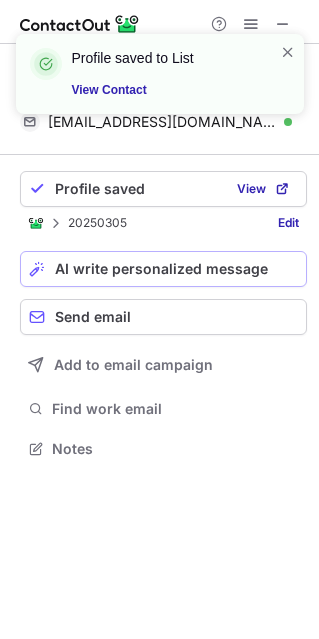 click on "AI write personalized message" at bounding box center [163, 269] 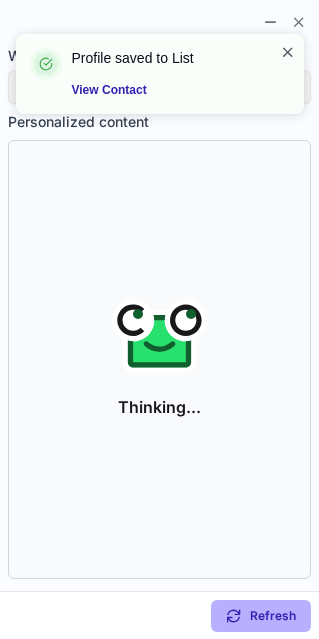 click at bounding box center (288, 52) 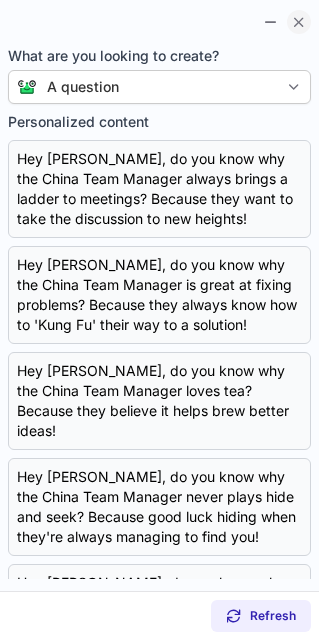 click at bounding box center [299, 22] 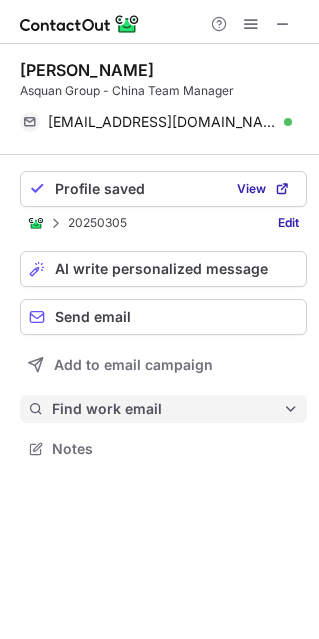 click on "Find work email" at bounding box center [163, 409] 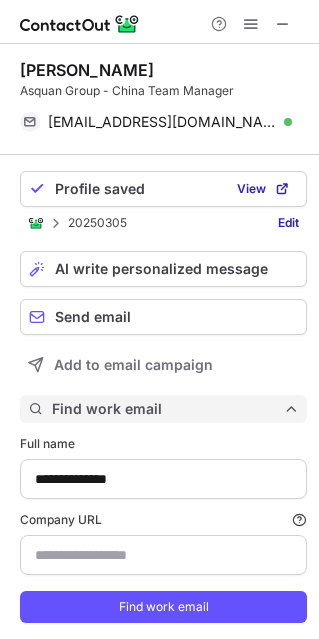 scroll, scrollTop: 10, scrollLeft: 10, axis: both 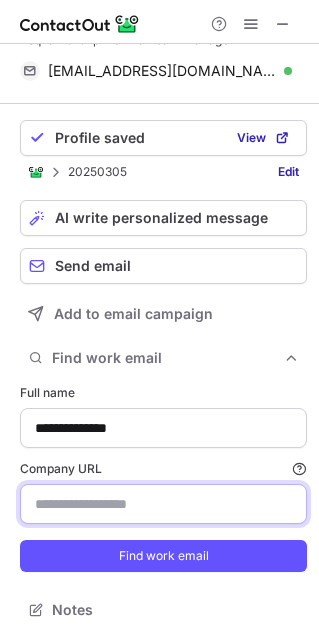 click on "Company URL Finding work email will consume 1 credit if a match is found." at bounding box center [163, 504] 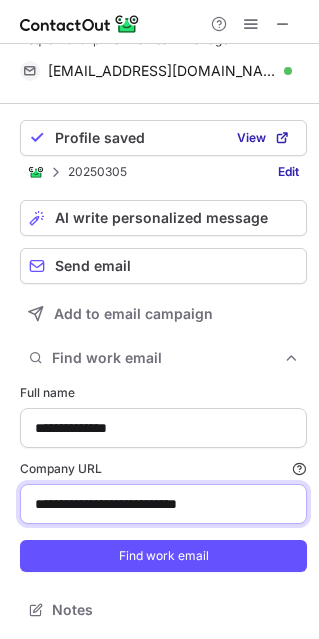 type on "**********" 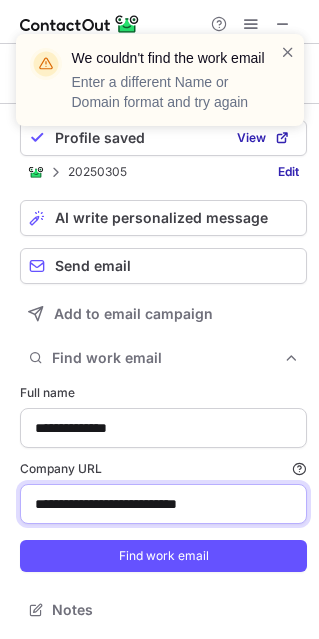 click on "**********" at bounding box center (163, 504) 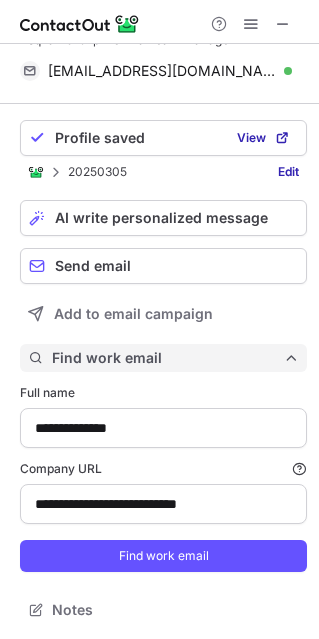 click on "Find work email" at bounding box center [167, 358] 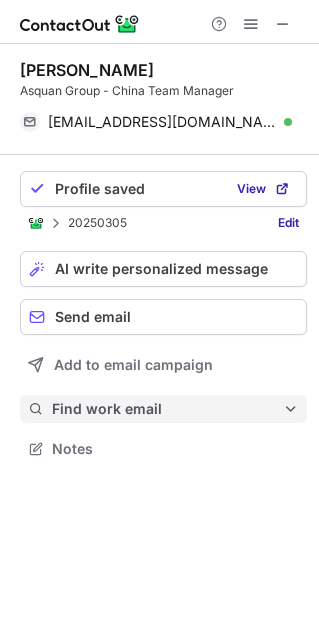 scroll, scrollTop: 10, scrollLeft: 10, axis: both 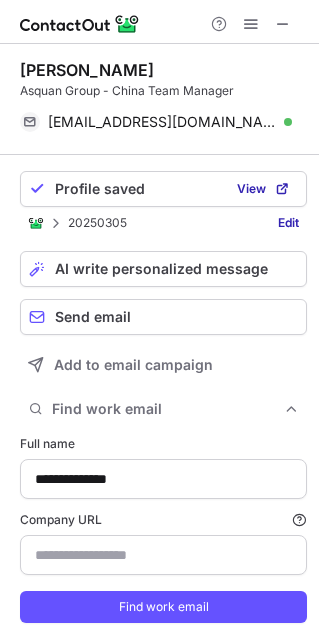 click on "**********" at bounding box center [163, 529] 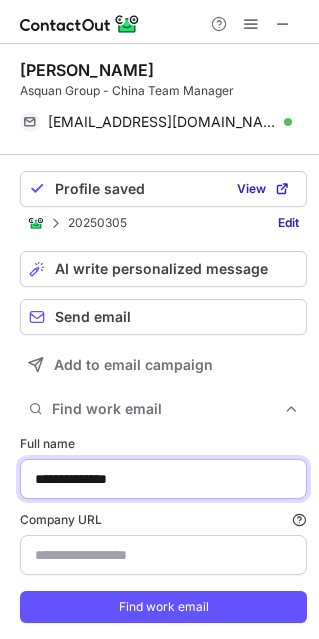 click on "**********" at bounding box center (163, 479) 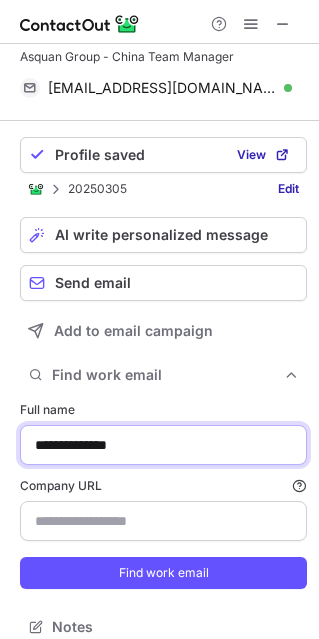 scroll, scrollTop: 51, scrollLeft: 0, axis: vertical 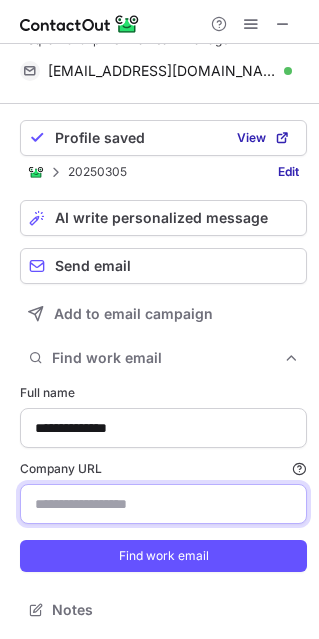 click on "Company URL Finding work email will consume 1 credit if a match is found." at bounding box center [163, 504] 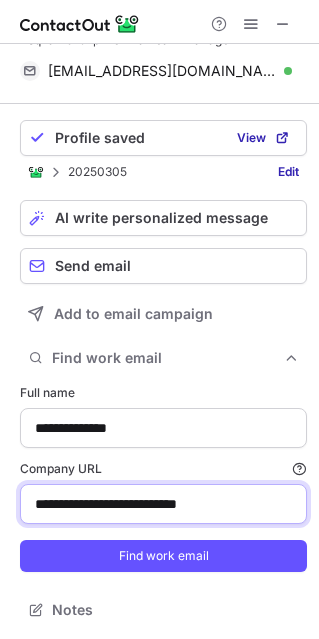 click on "**********" at bounding box center (163, 504) 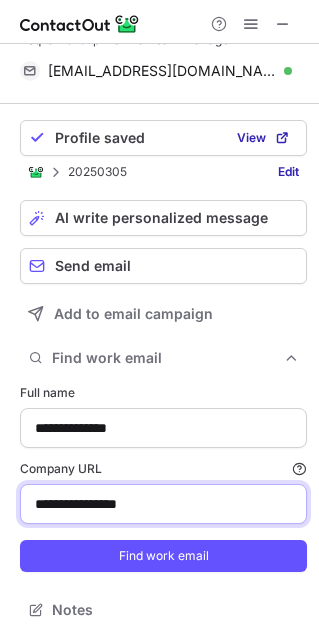 click on "**********" at bounding box center [163, 504] 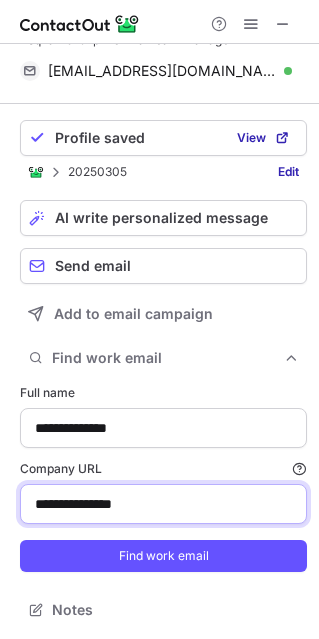 type on "**********" 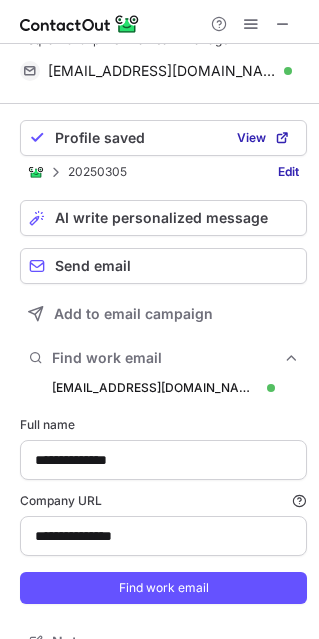 scroll, scrollTop: 10, scrollLeft: 10, axis: both 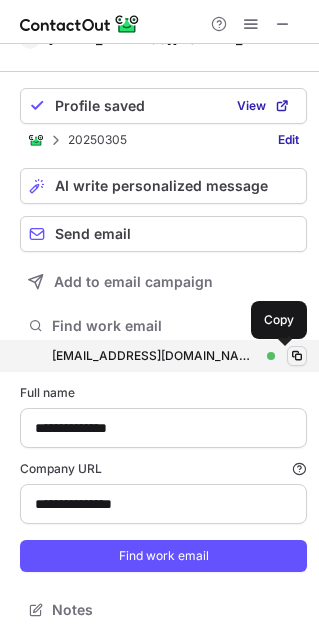 click at bounding box center [297, 356] 